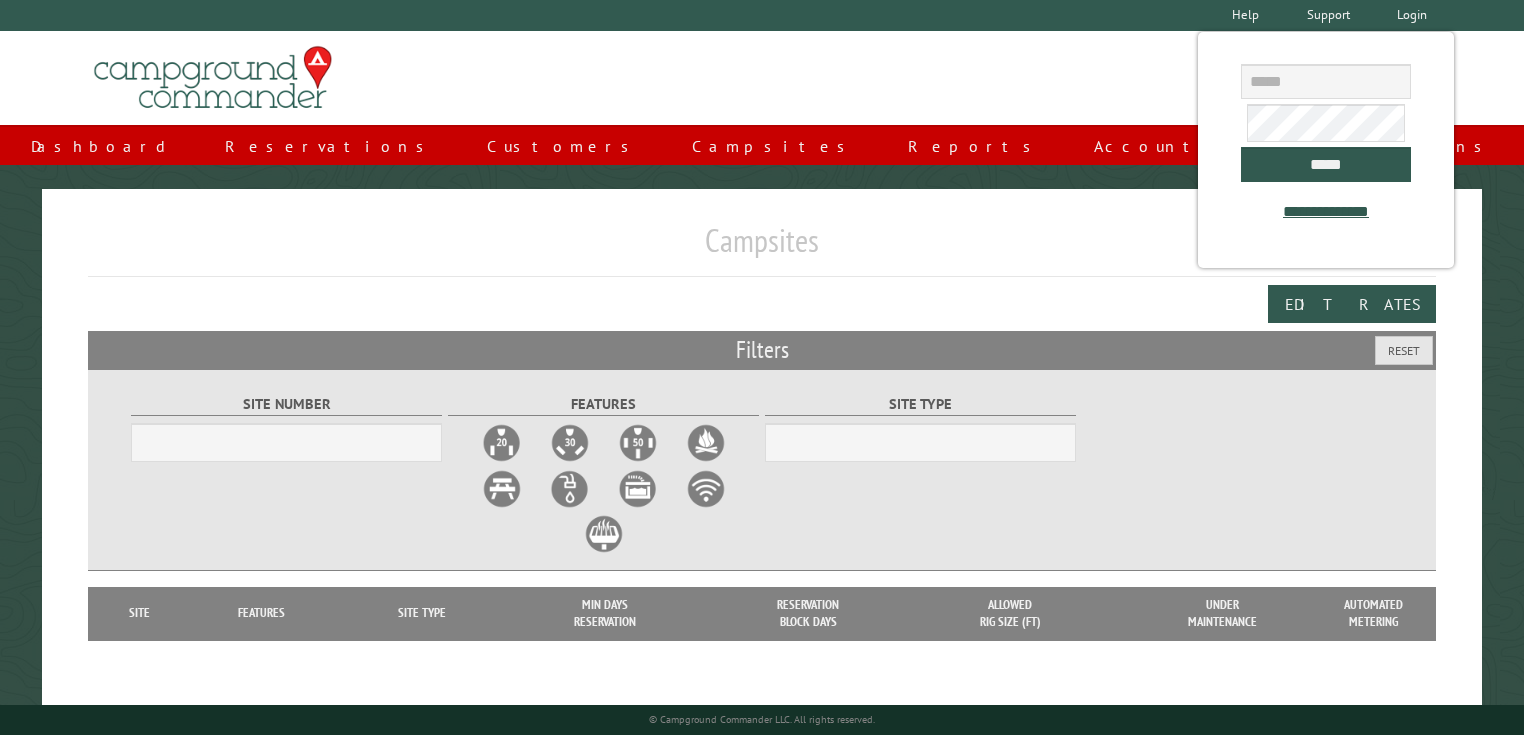 scroll, scrollTop: 0, scrollLeft: 0, axis: both 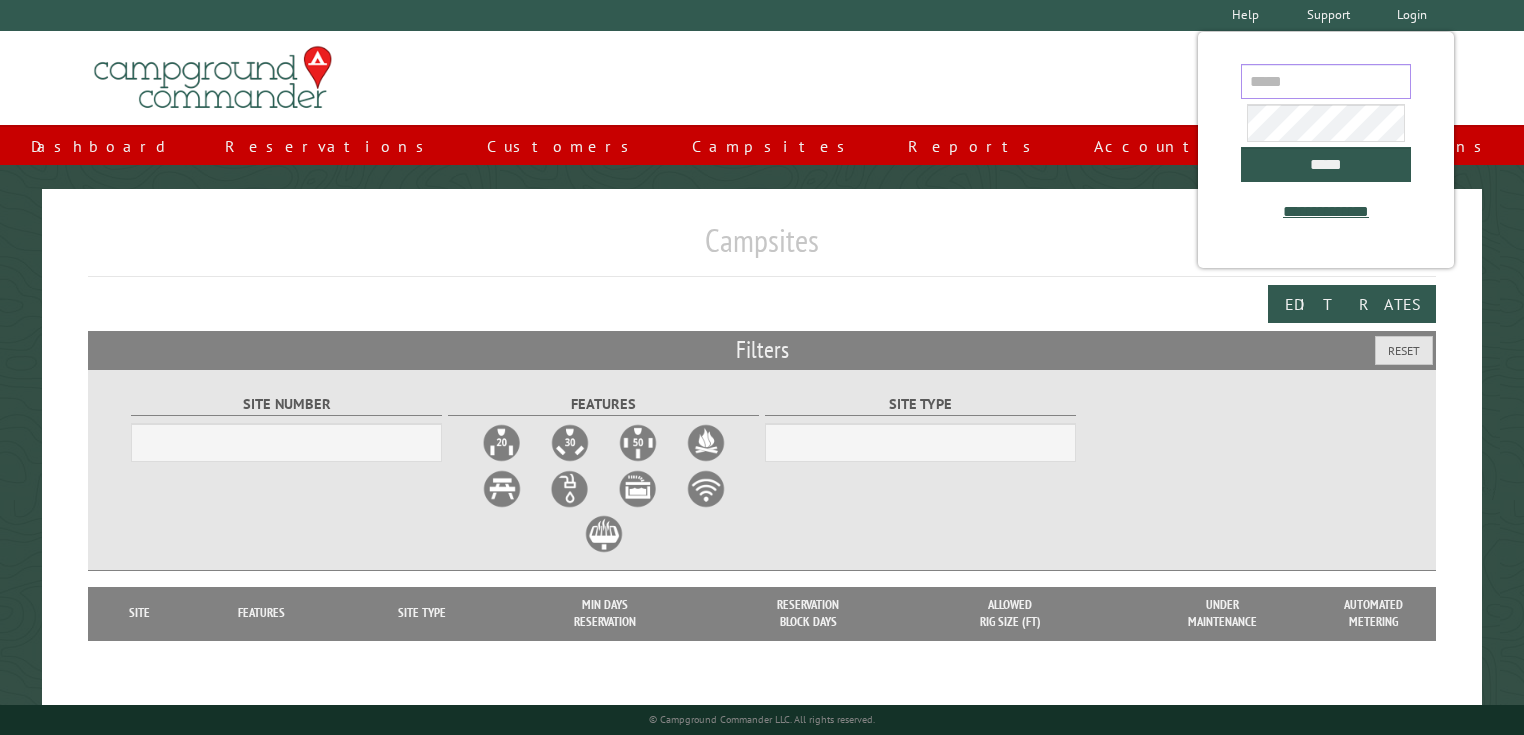 click at bounding box center (1326, 81) 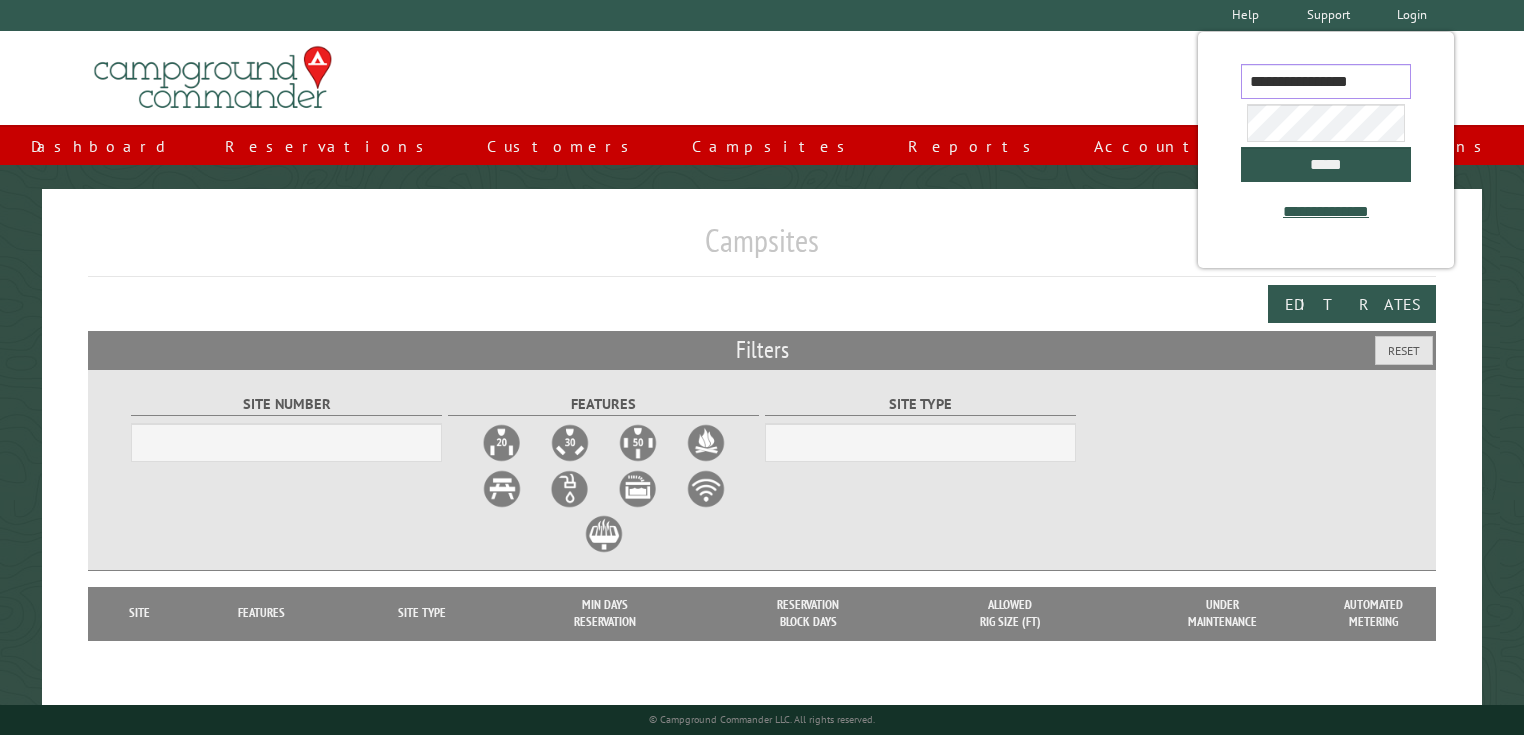 scroll, scrollTop: 0, scrollLeft: 5, axis: horizontal 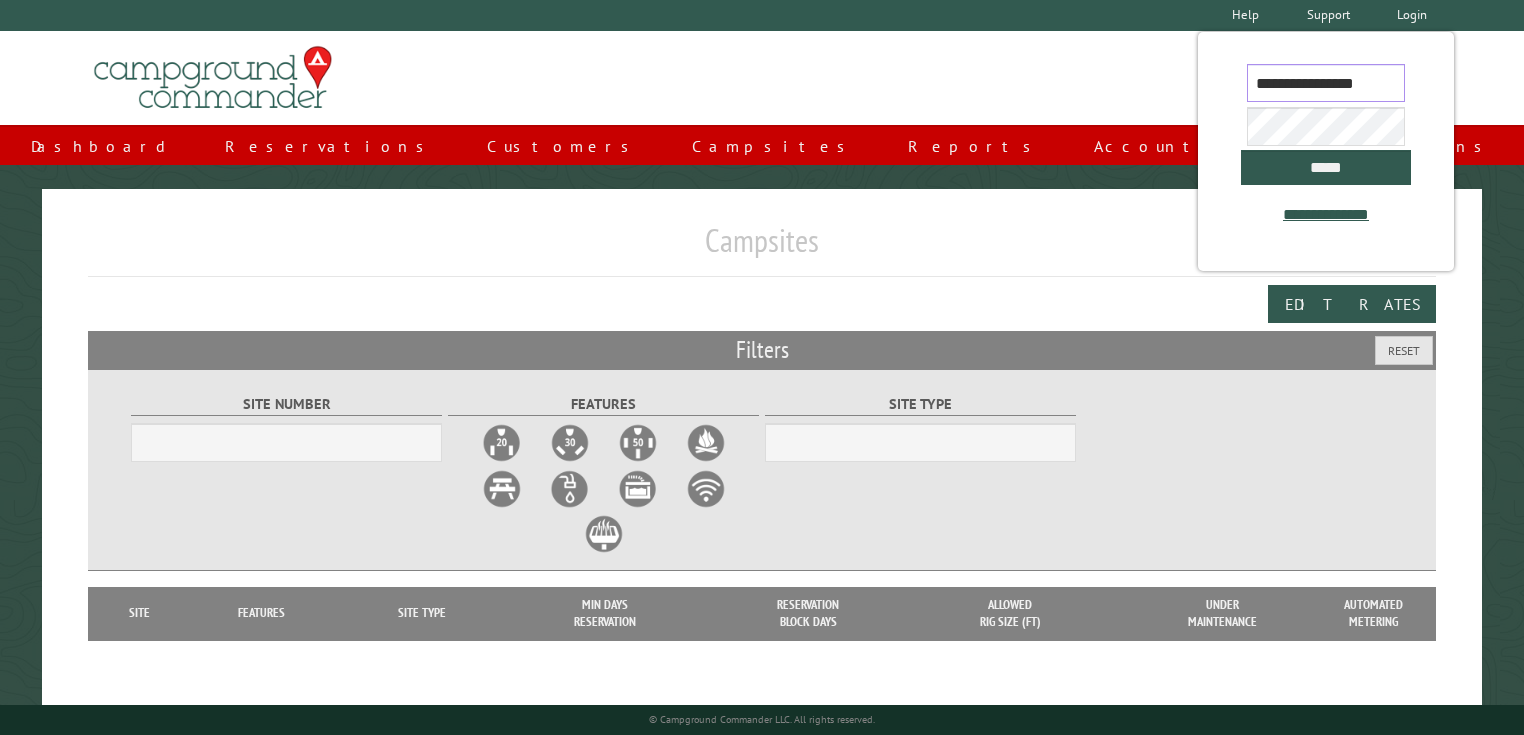 type on "**********" 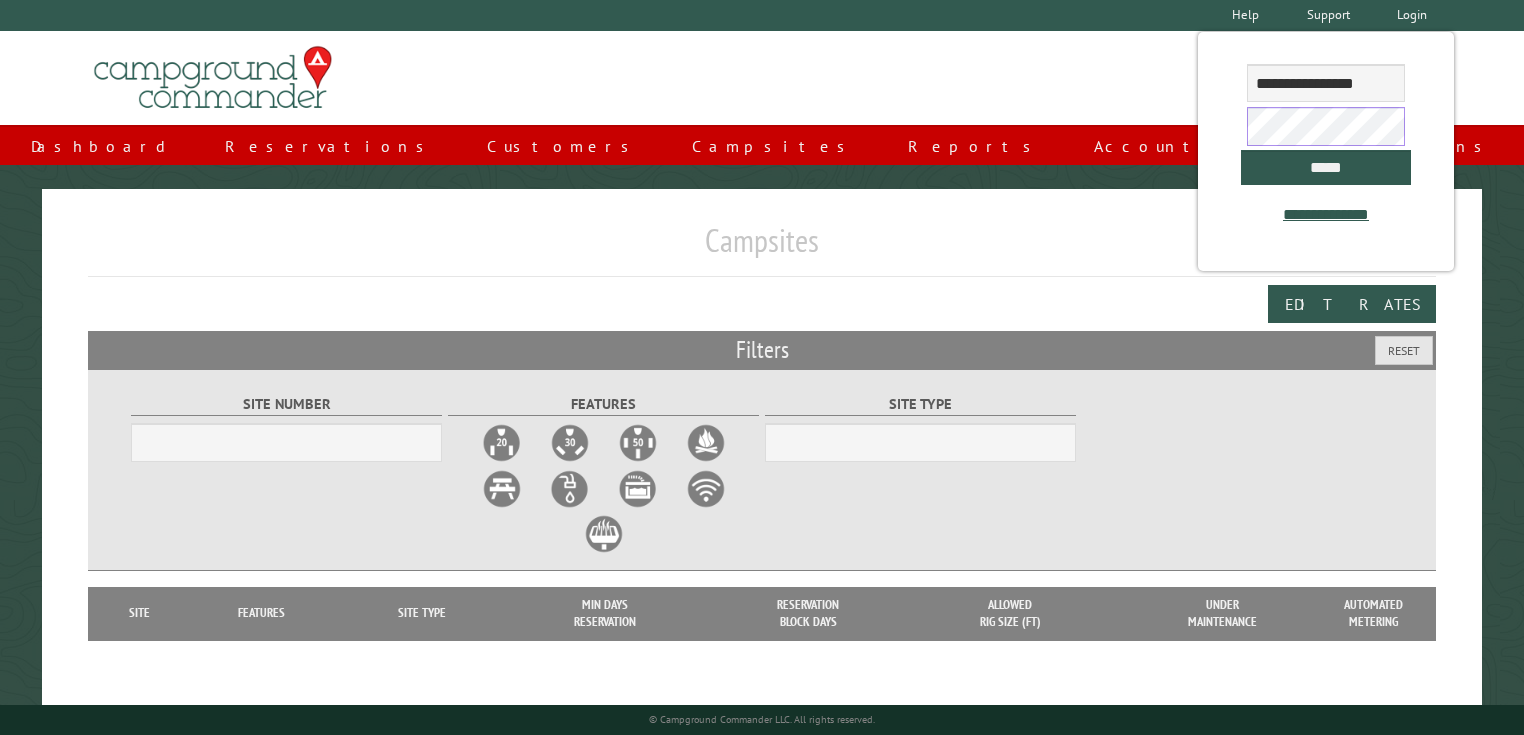 scroll, scrollTop: 0, scrollLeft: 0, axis: both 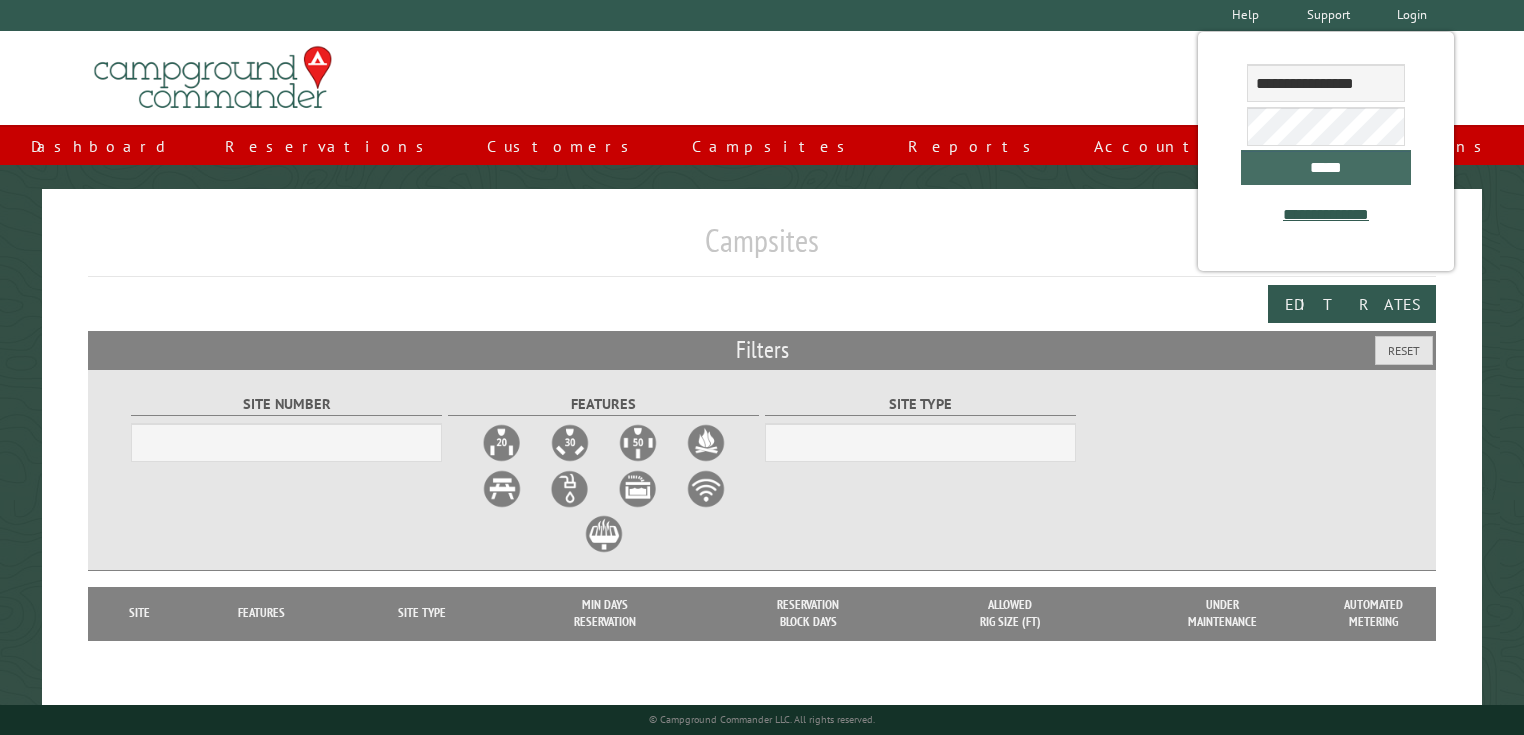 click on "*****" at bounding box center (1326, 167) 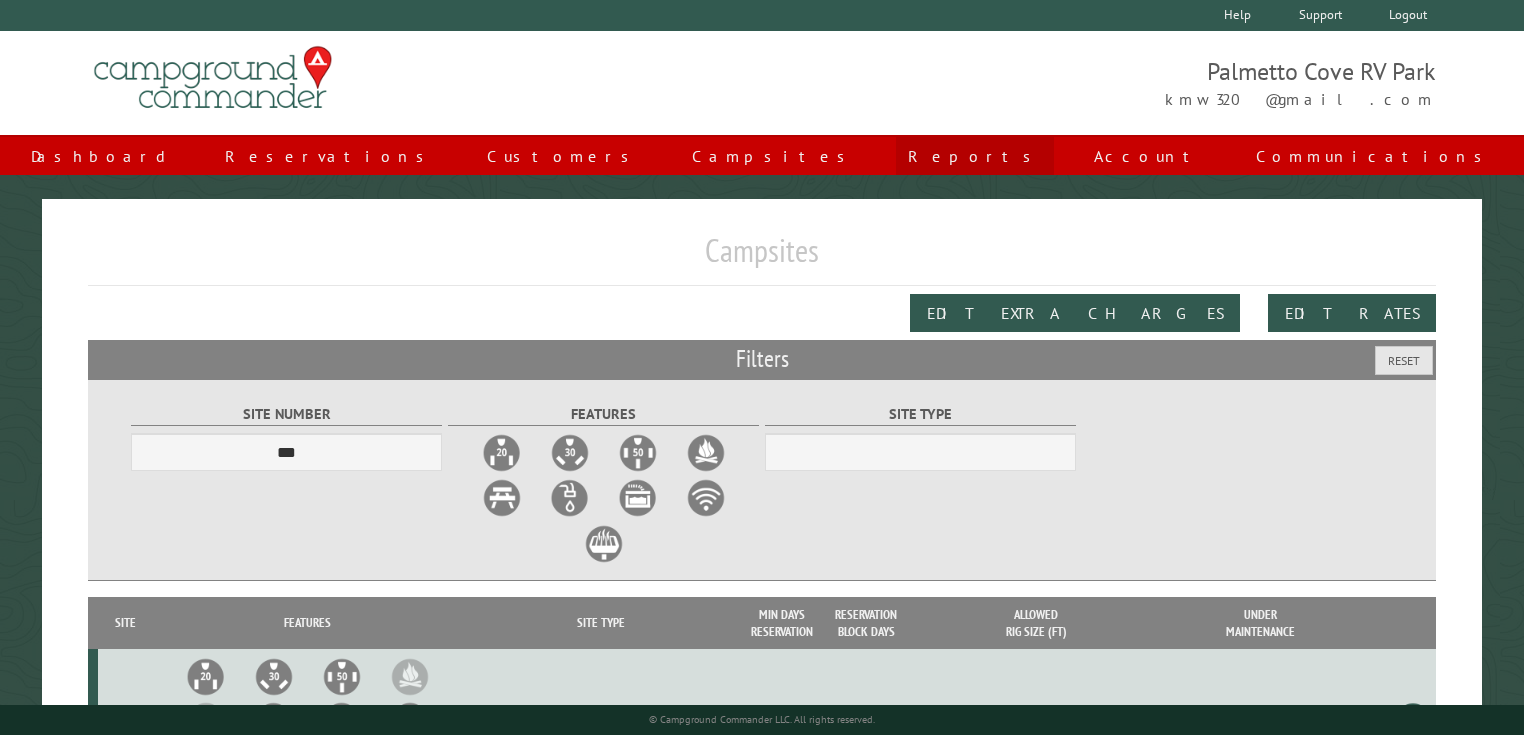 click on "Reports" at bounding box center [975, 156] 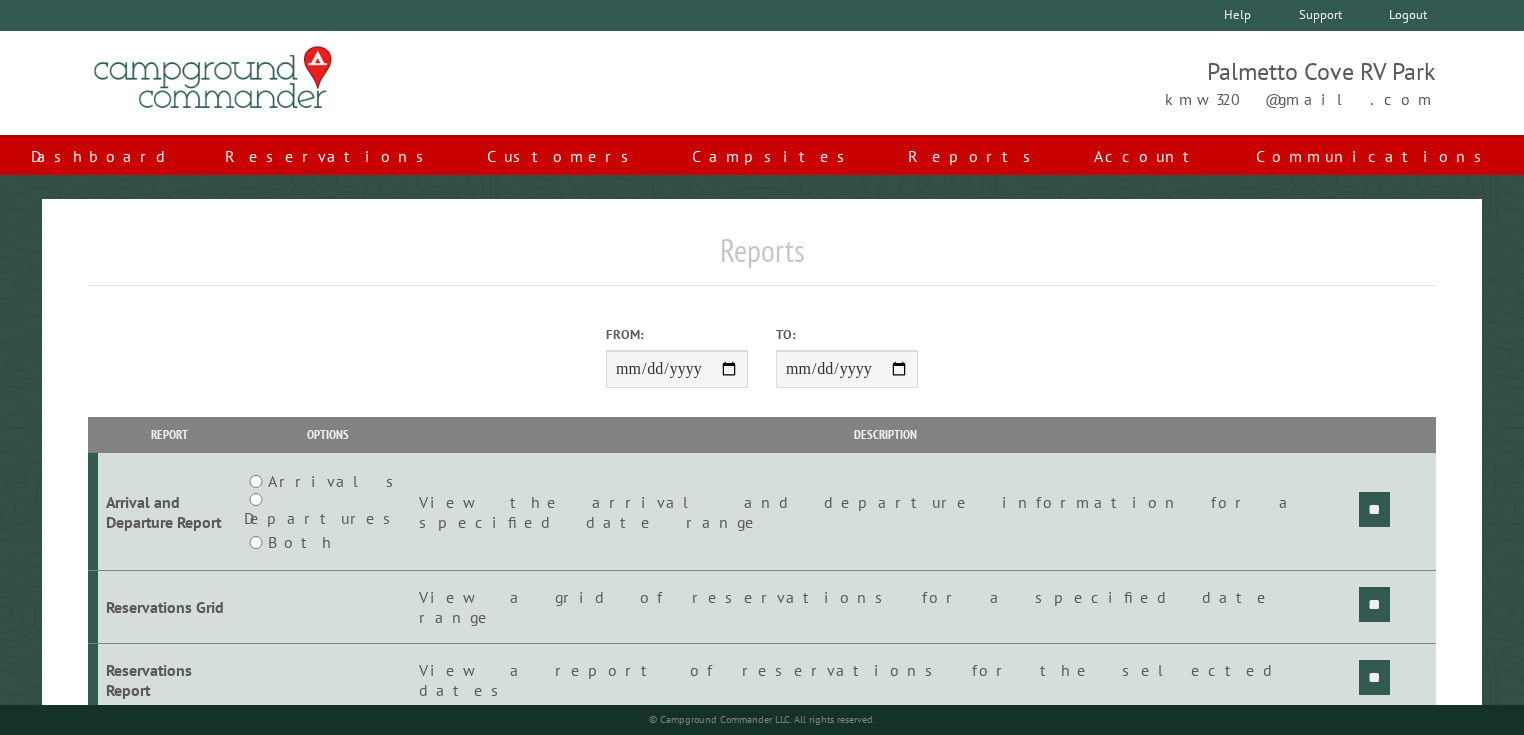 scroll, scrollTop: 0, scrollLeft: 0, axis: both 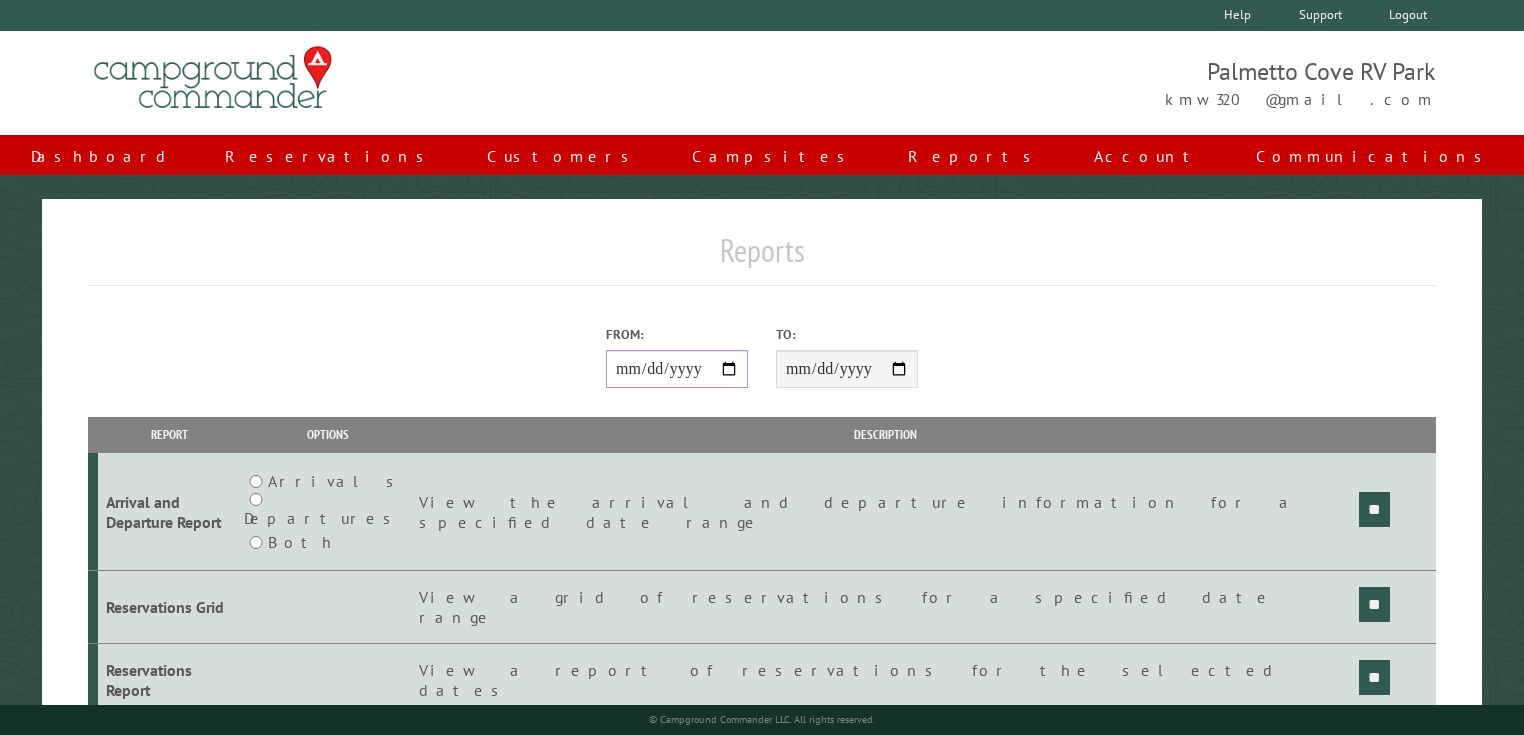 click on "From:" at bounding box center (677, 369) 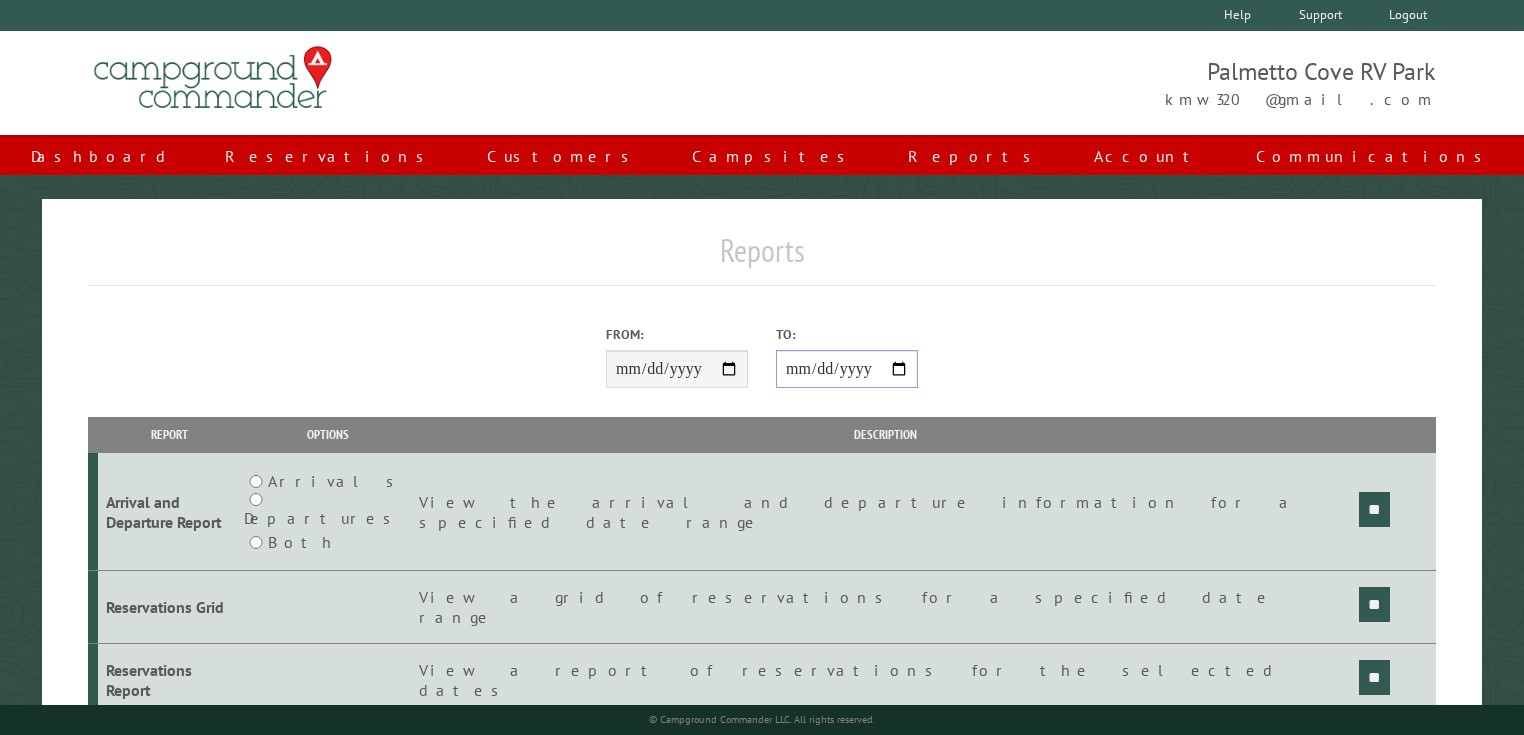 click on "To:" at bounding box center (847, 369) 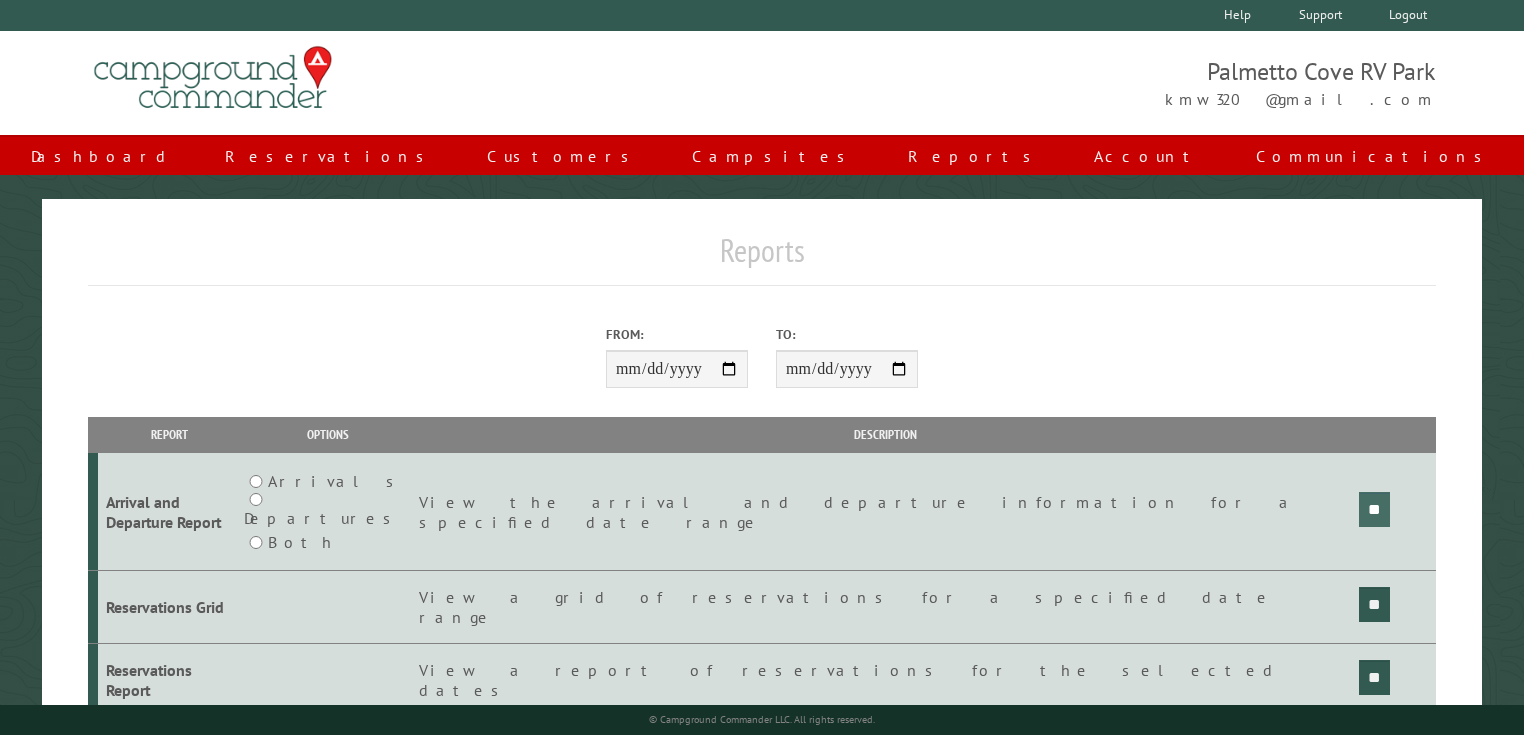 click on "**" at bounding box center [1374, 509] 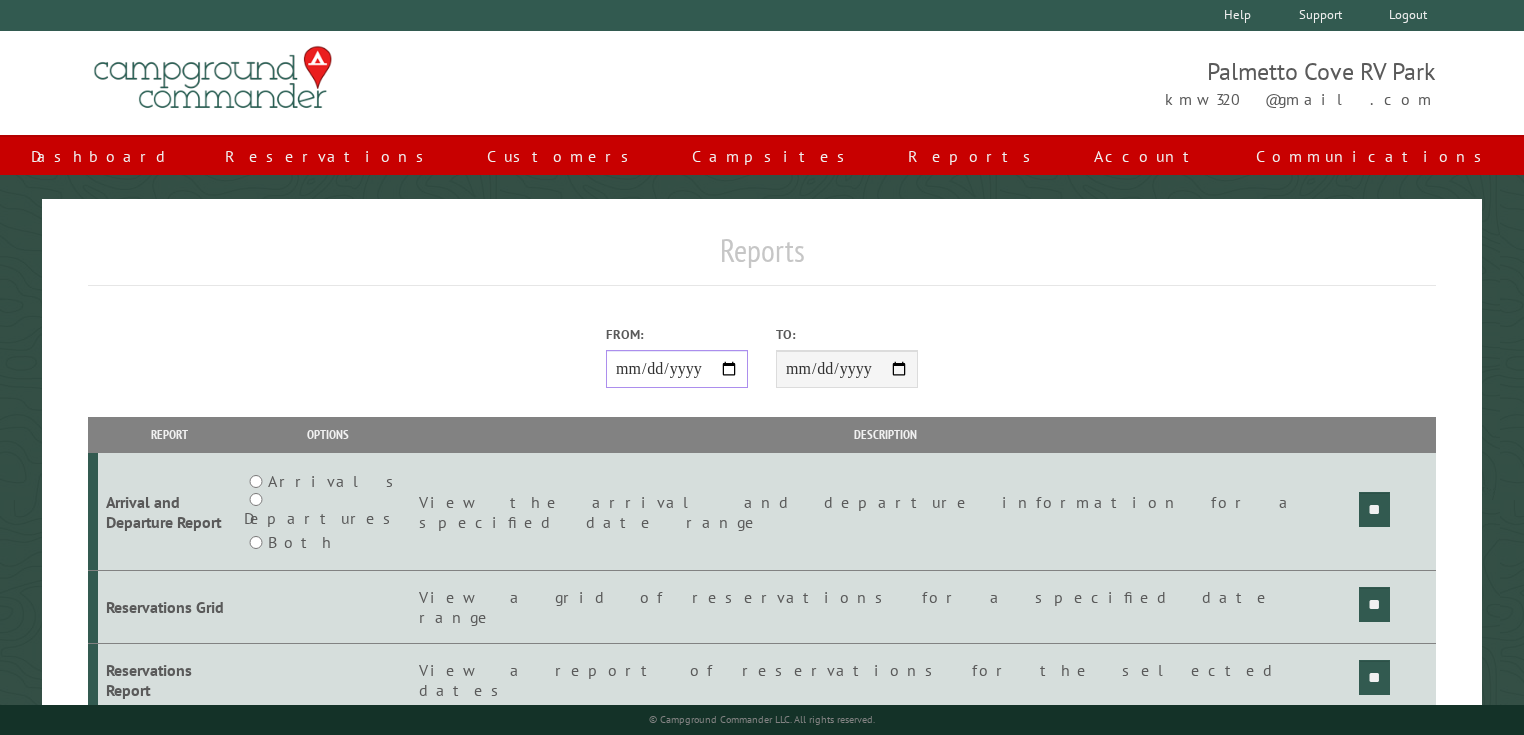 click on "From:" at bounding box center (677, 369) 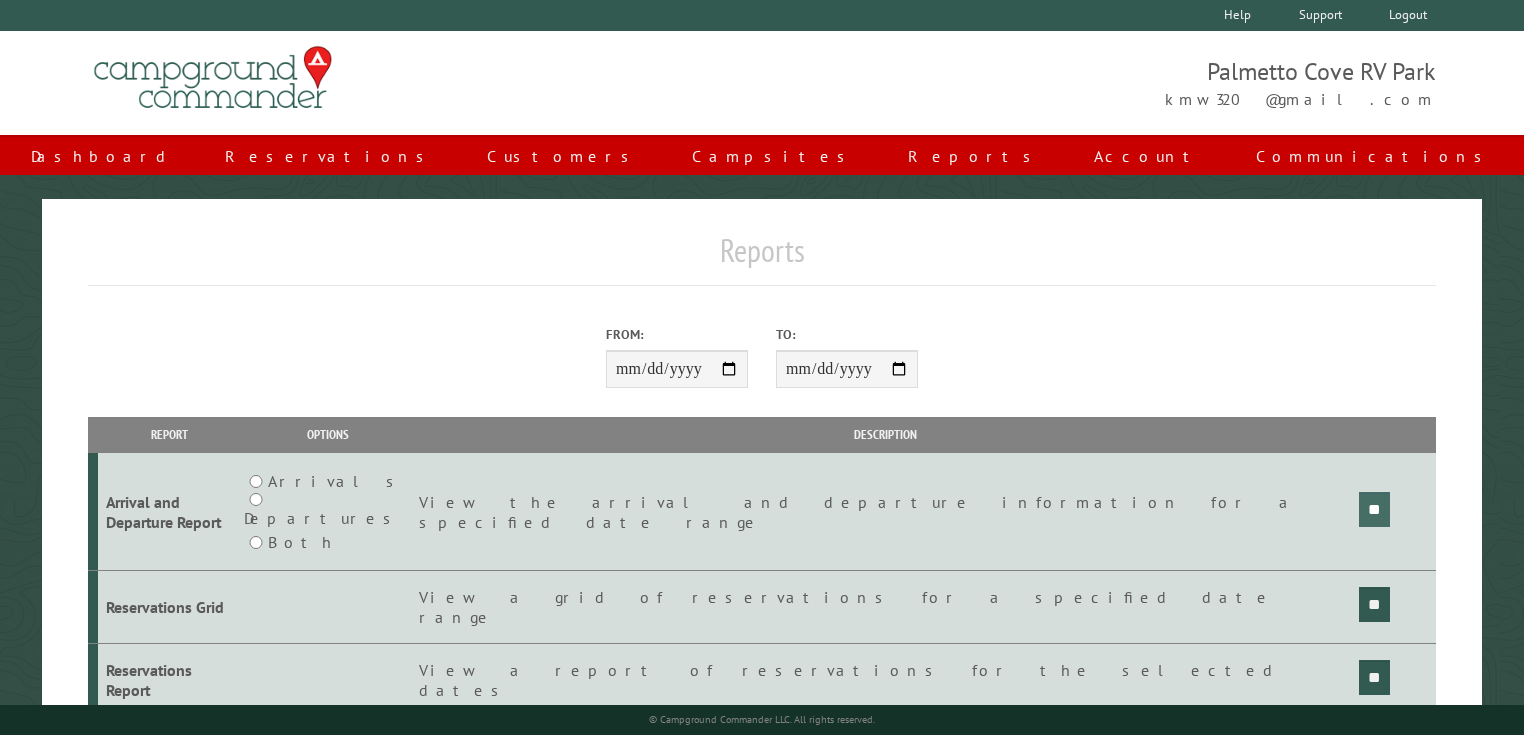 click on "**" at bounding box center (1374, 509) 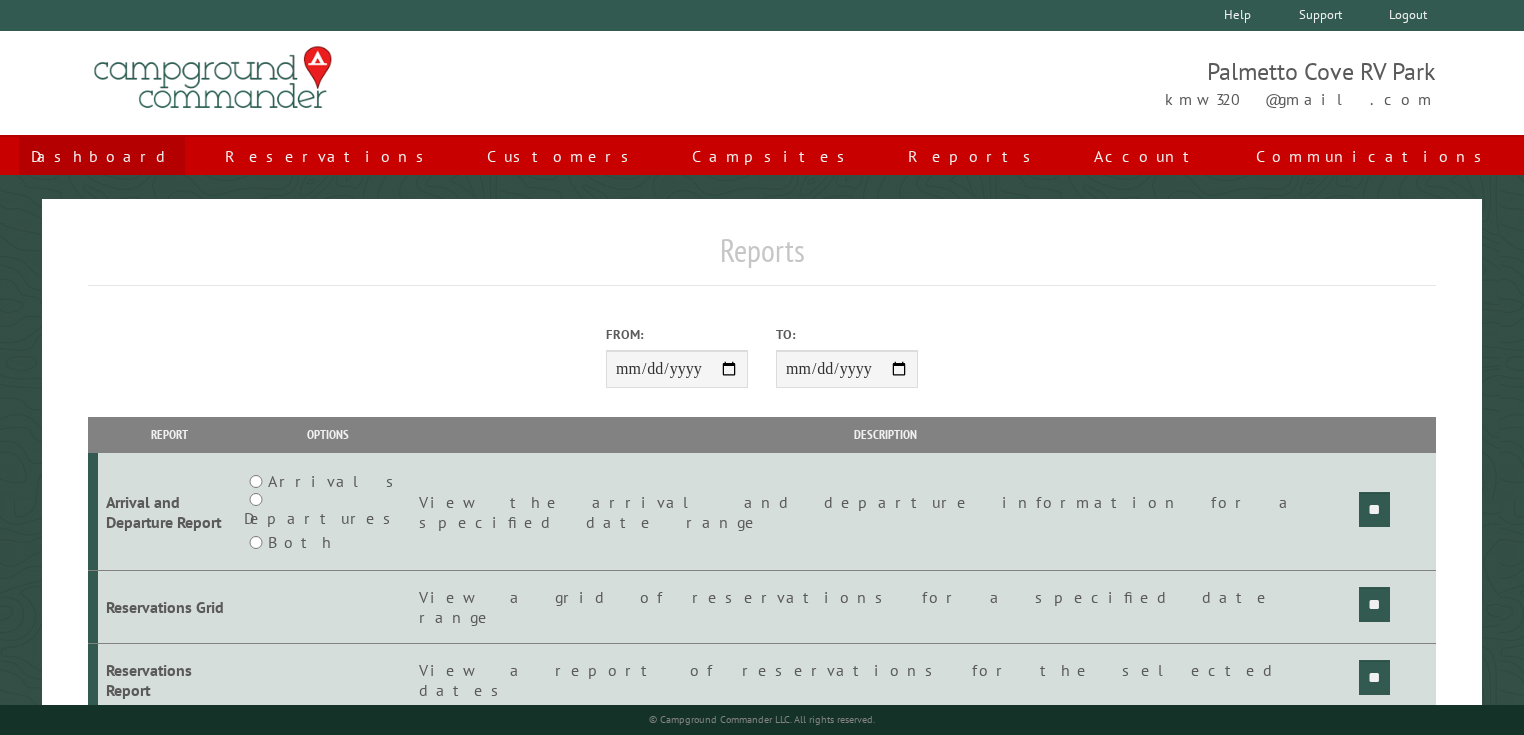 click on "Dashboard" at bounding box center [102, 156] 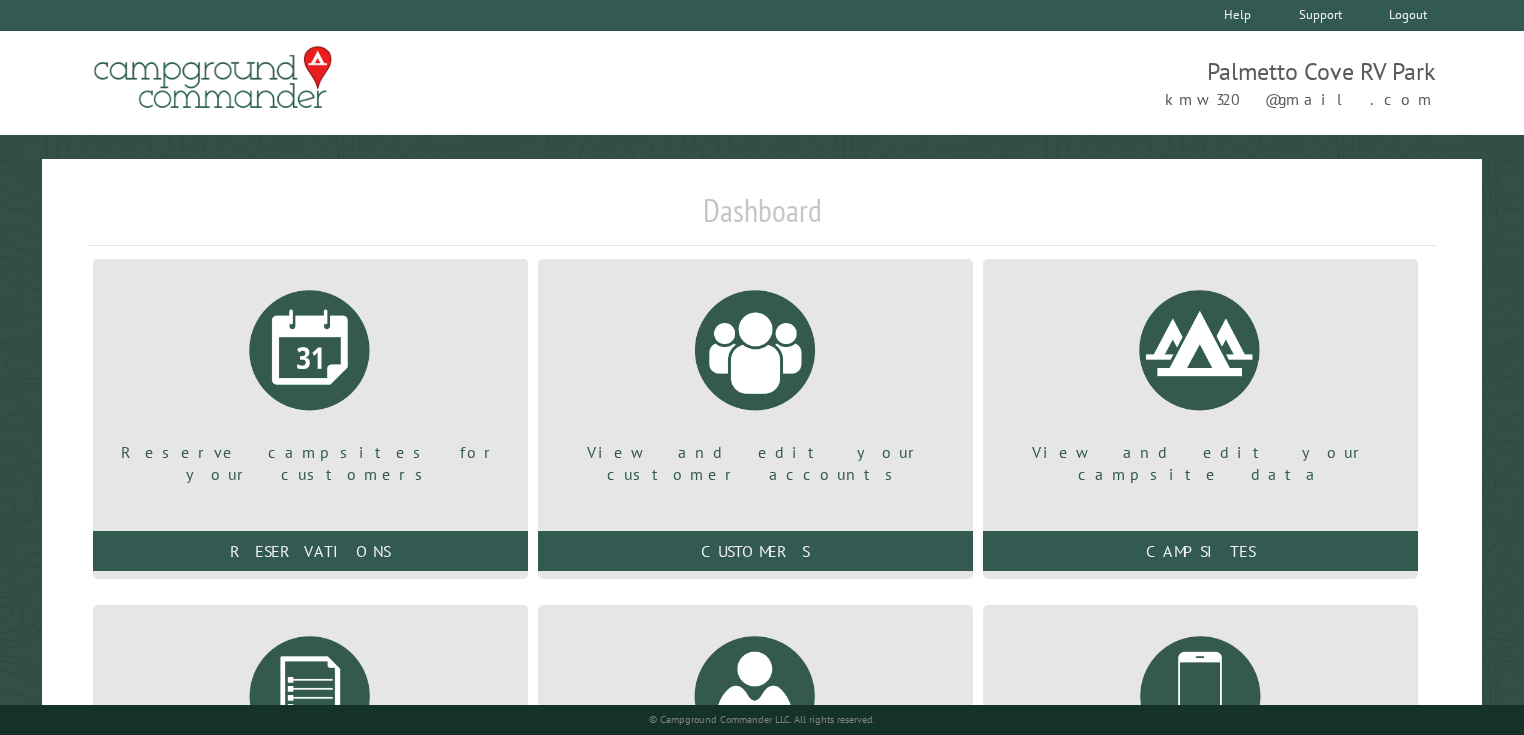 scroll, scrollTop: 0, scrollLeft: 0, axis: both 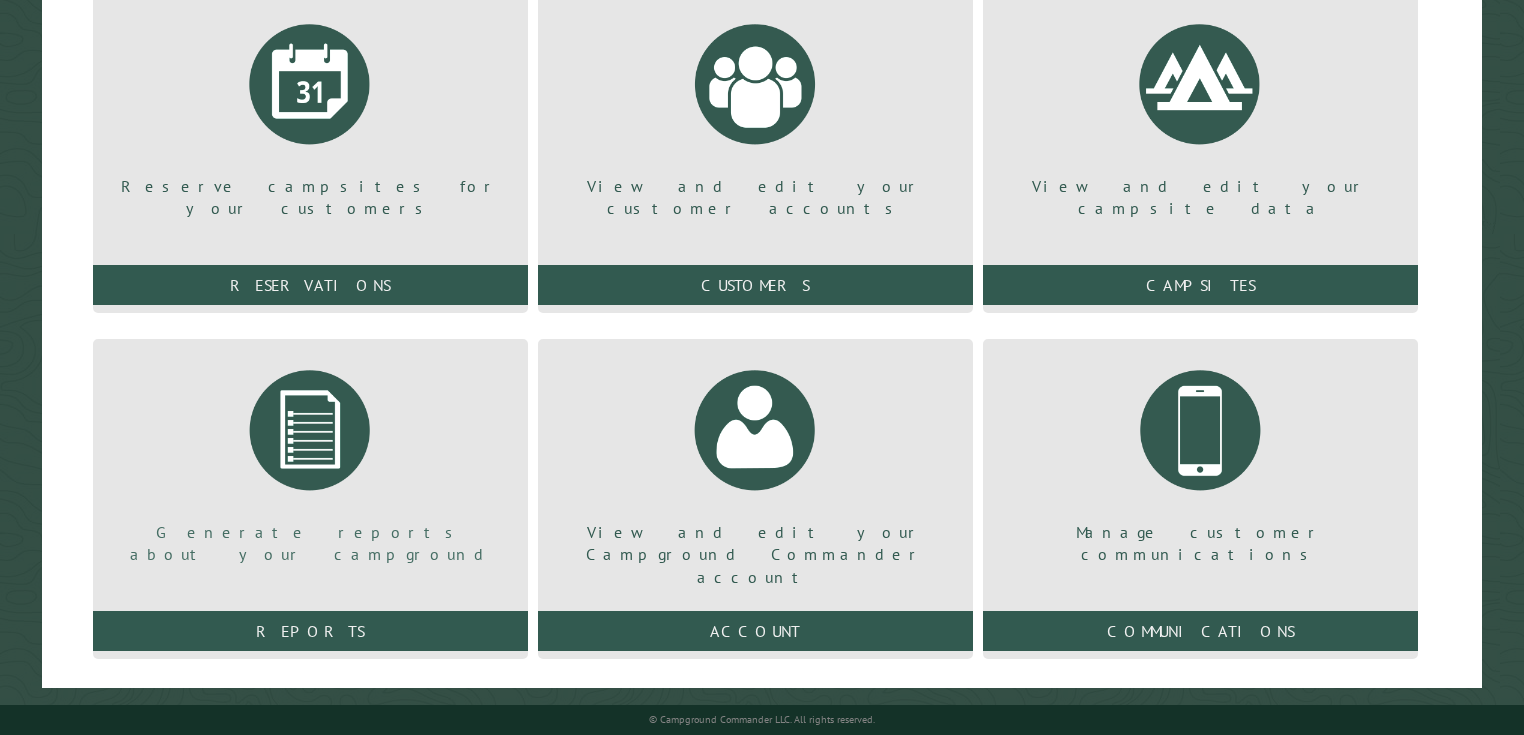 click at bounding box center (310, 430) 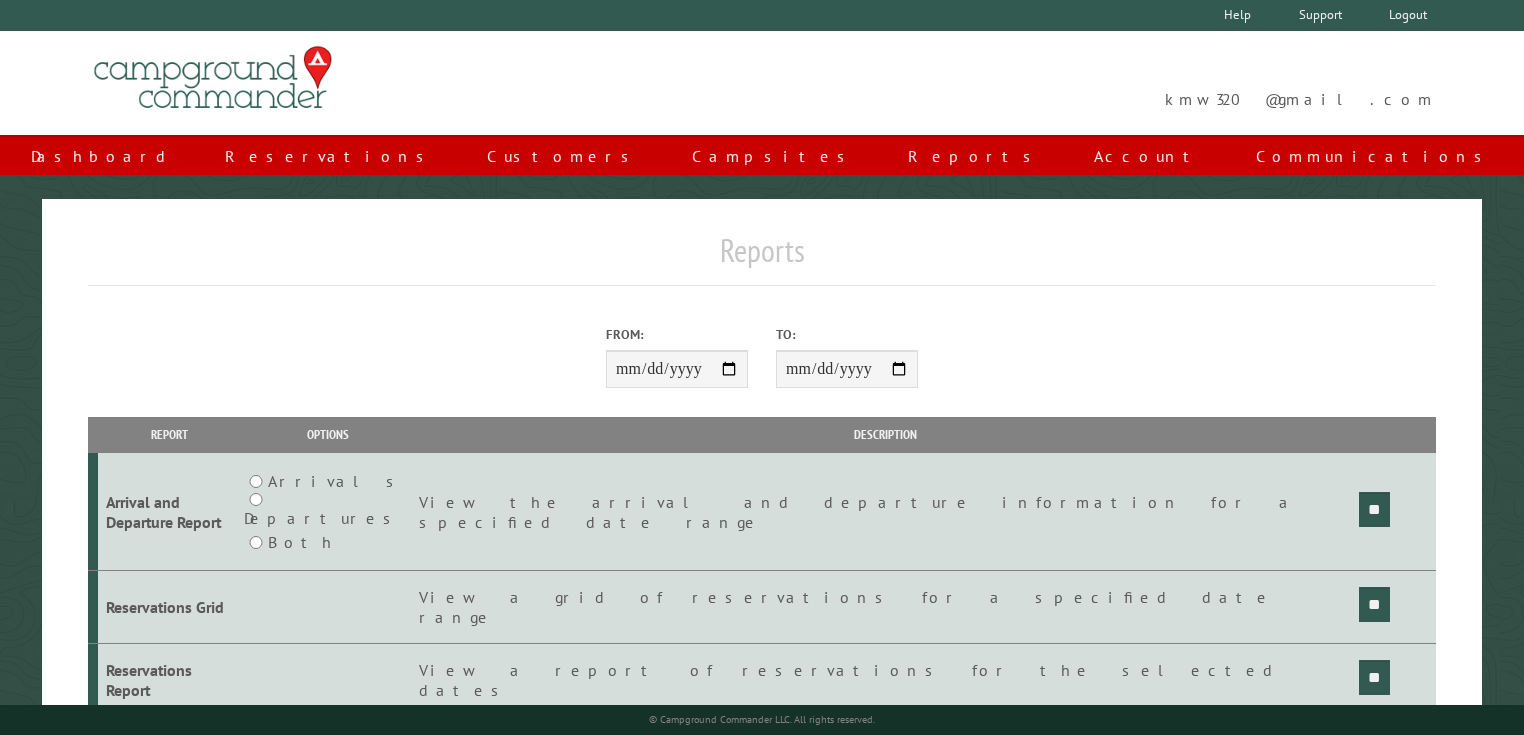 scroll, scrollTop: 0, scrollLeft: 0, axis: both 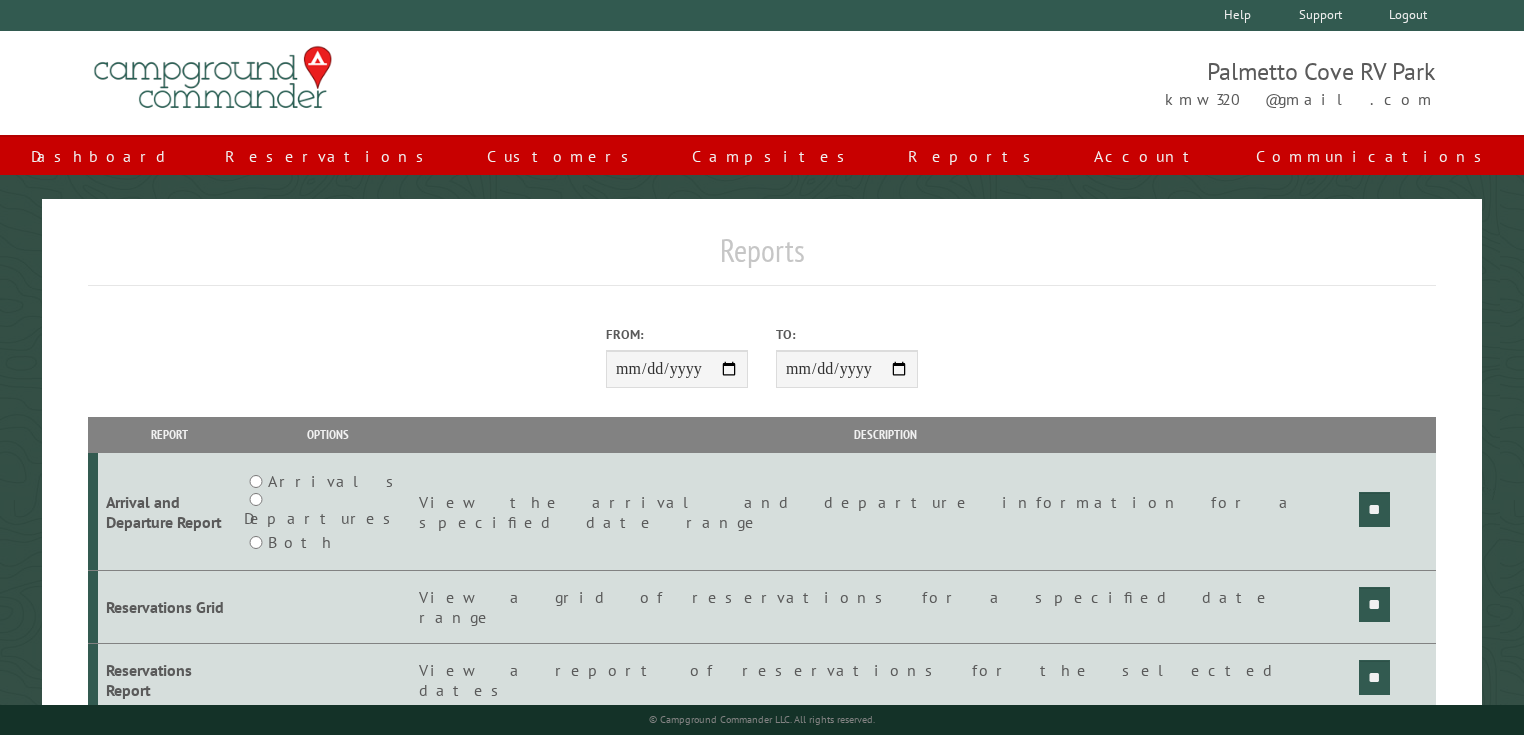 click on "Report" at bounding box center (169, 434) 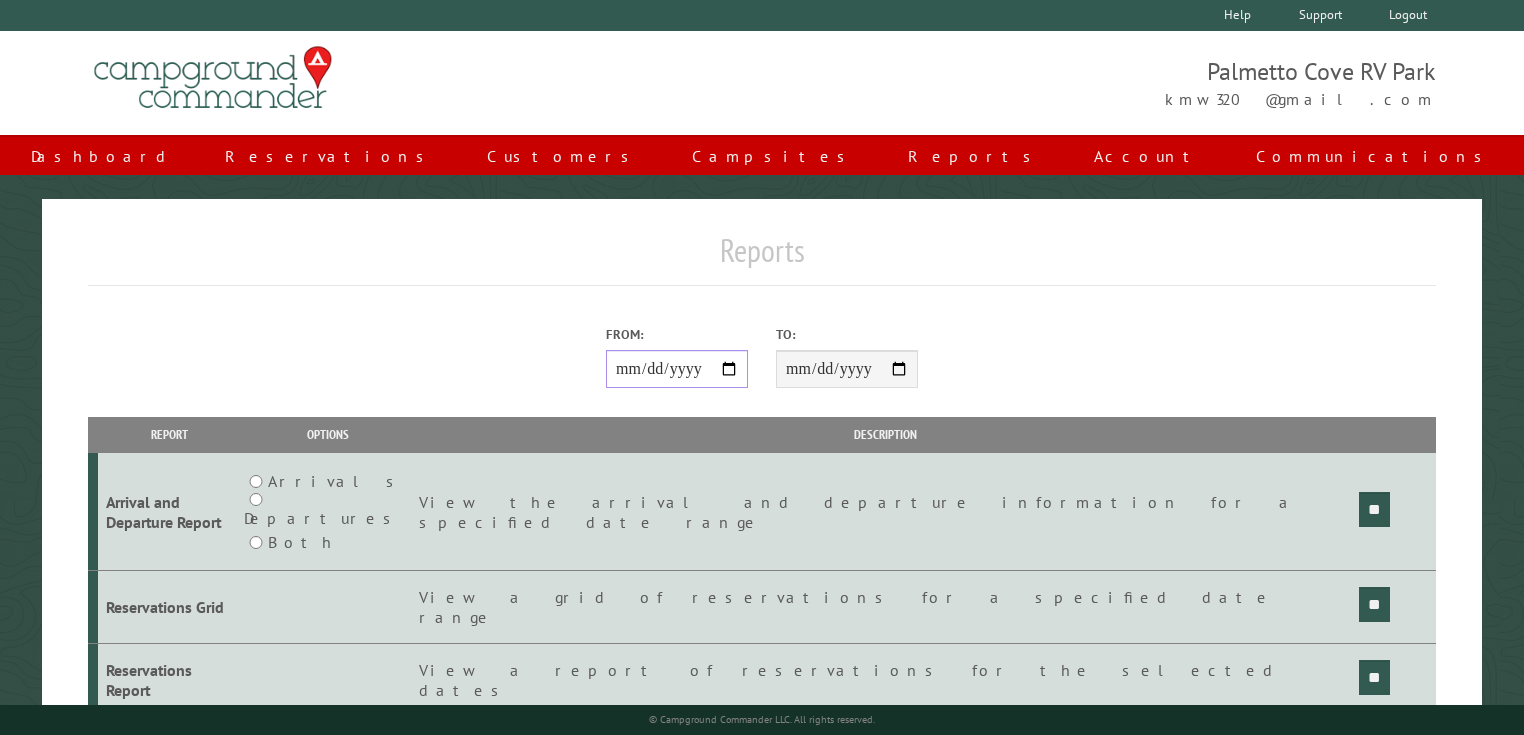 click on "From:" at bounding box center (677, 369) 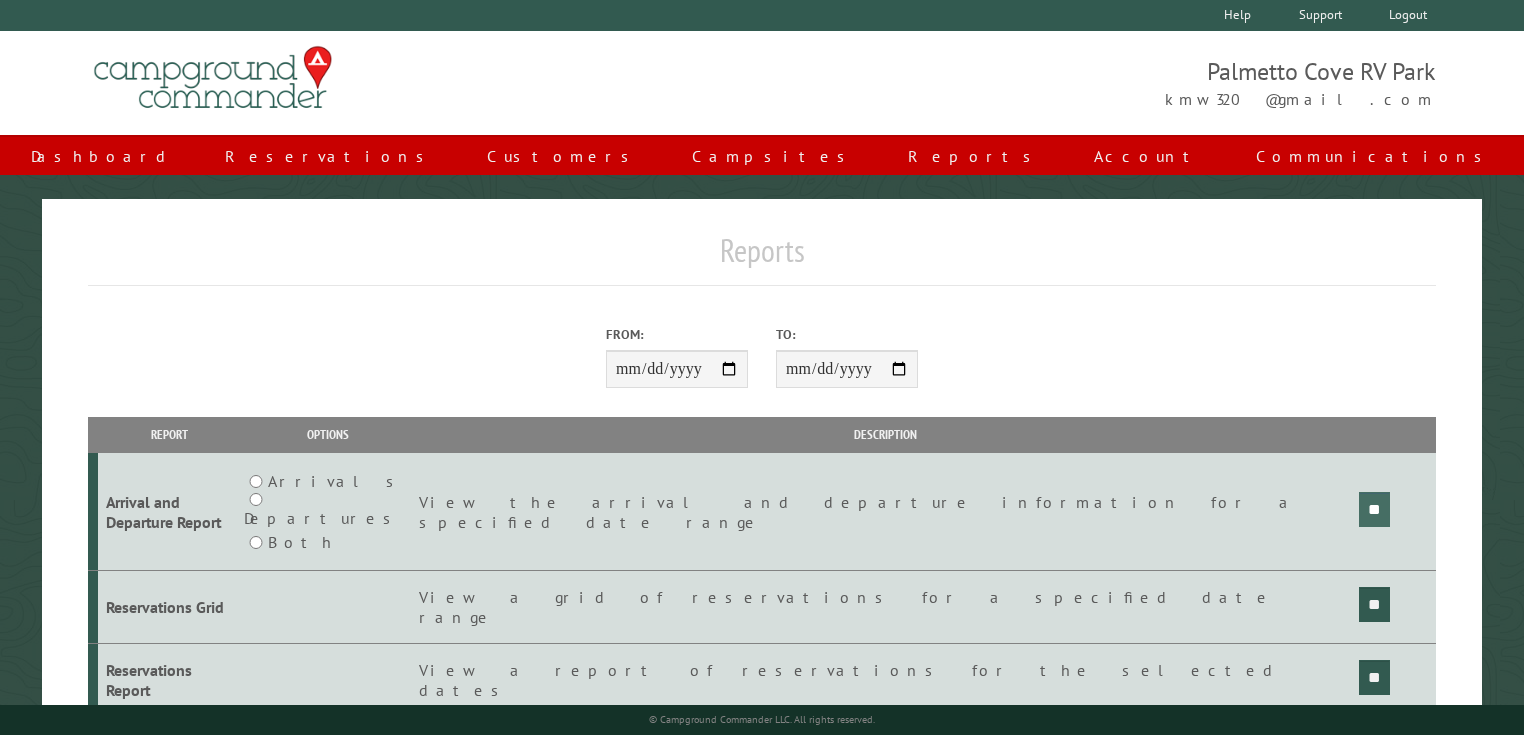 click on "**" at bounding box center [1374, 509] 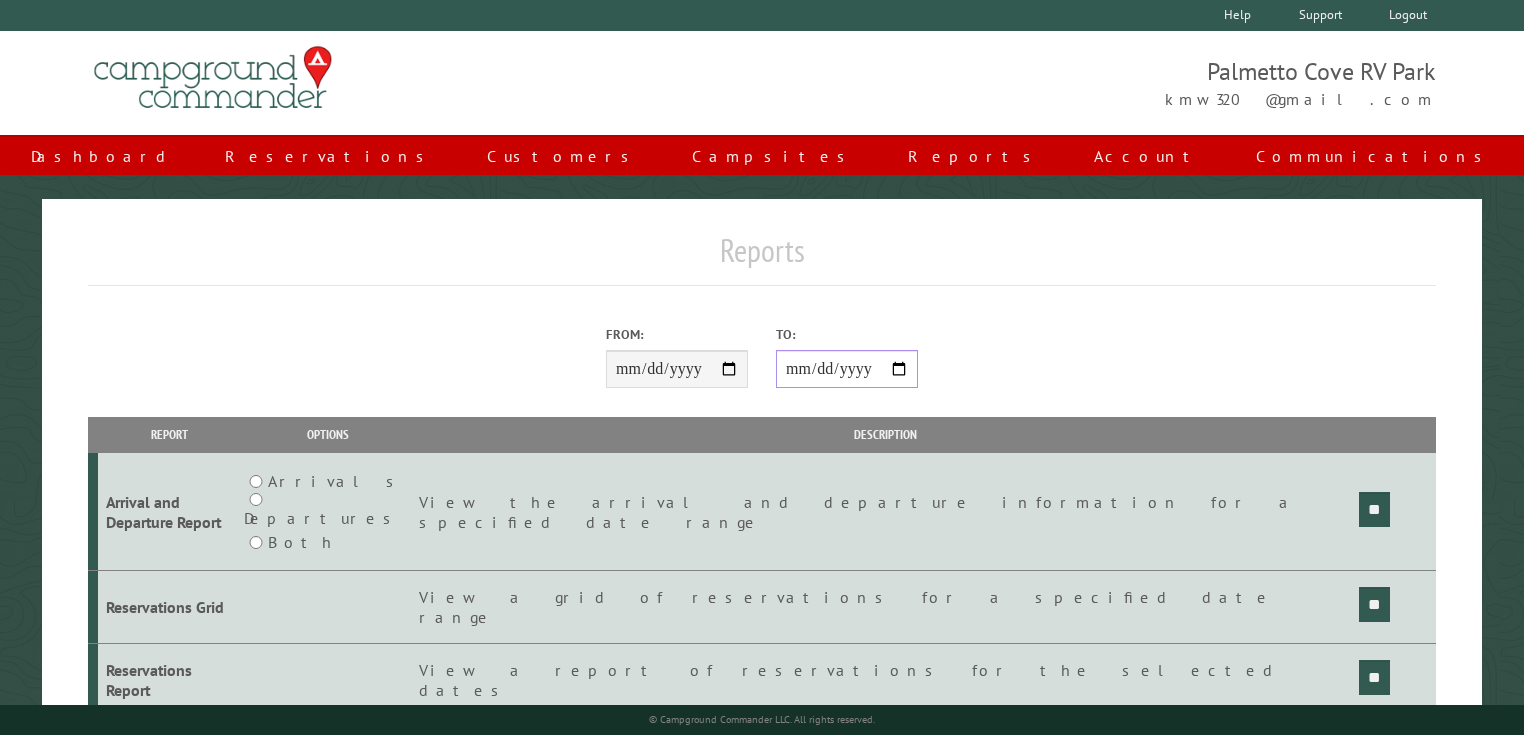 click on "**********" at bounding box center [847, 369] 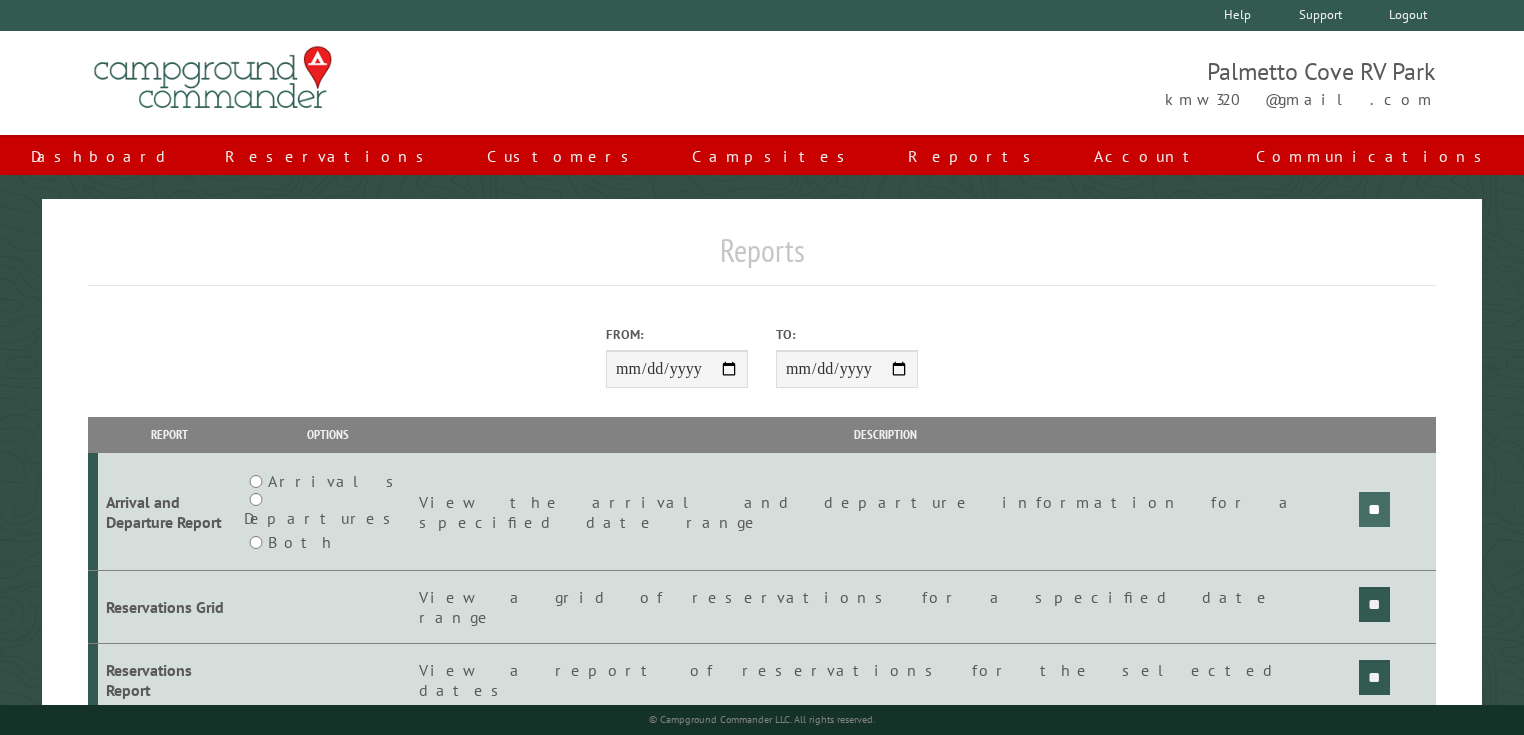 click on "**" at bounding box center [1374, 509] 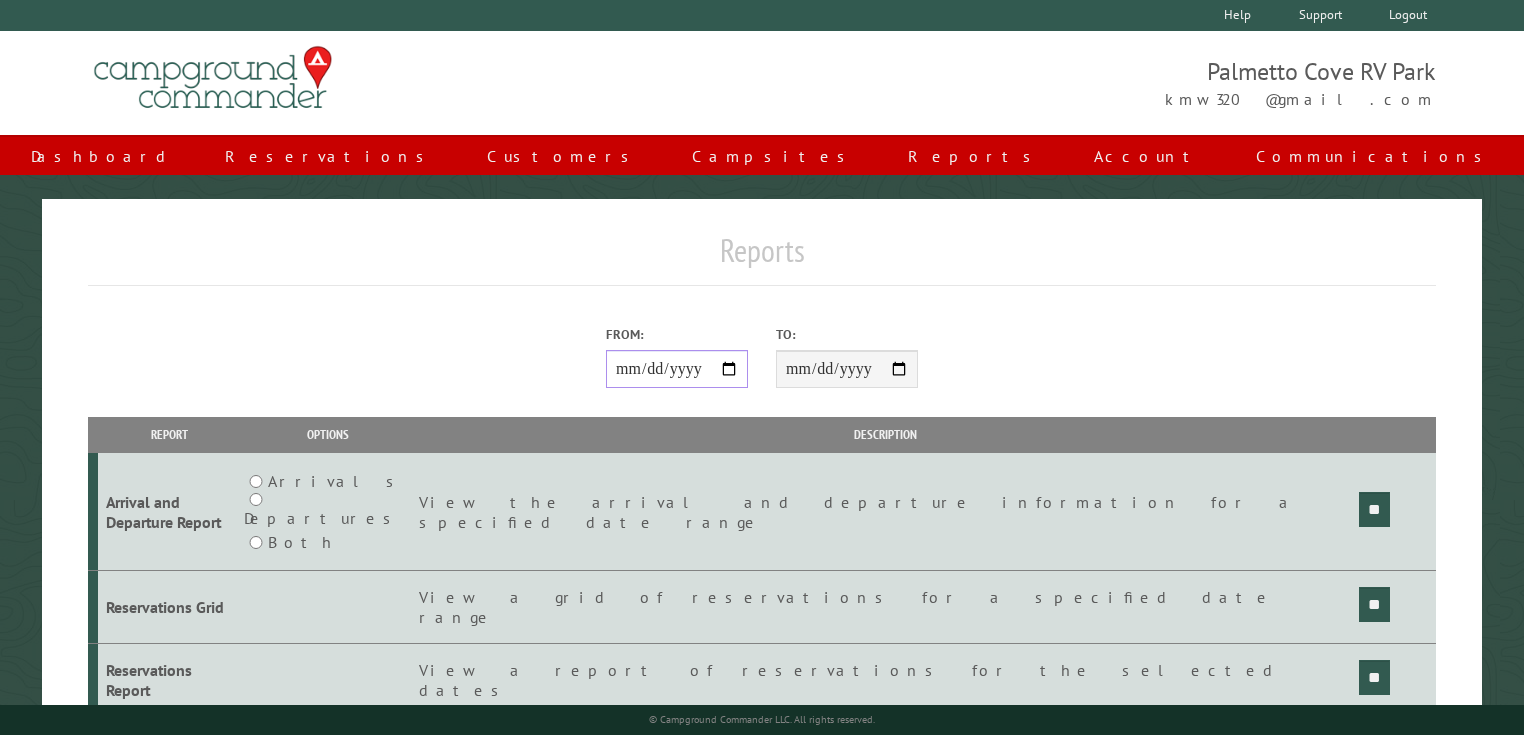 click on "**********" at bounding box center (677, 369) 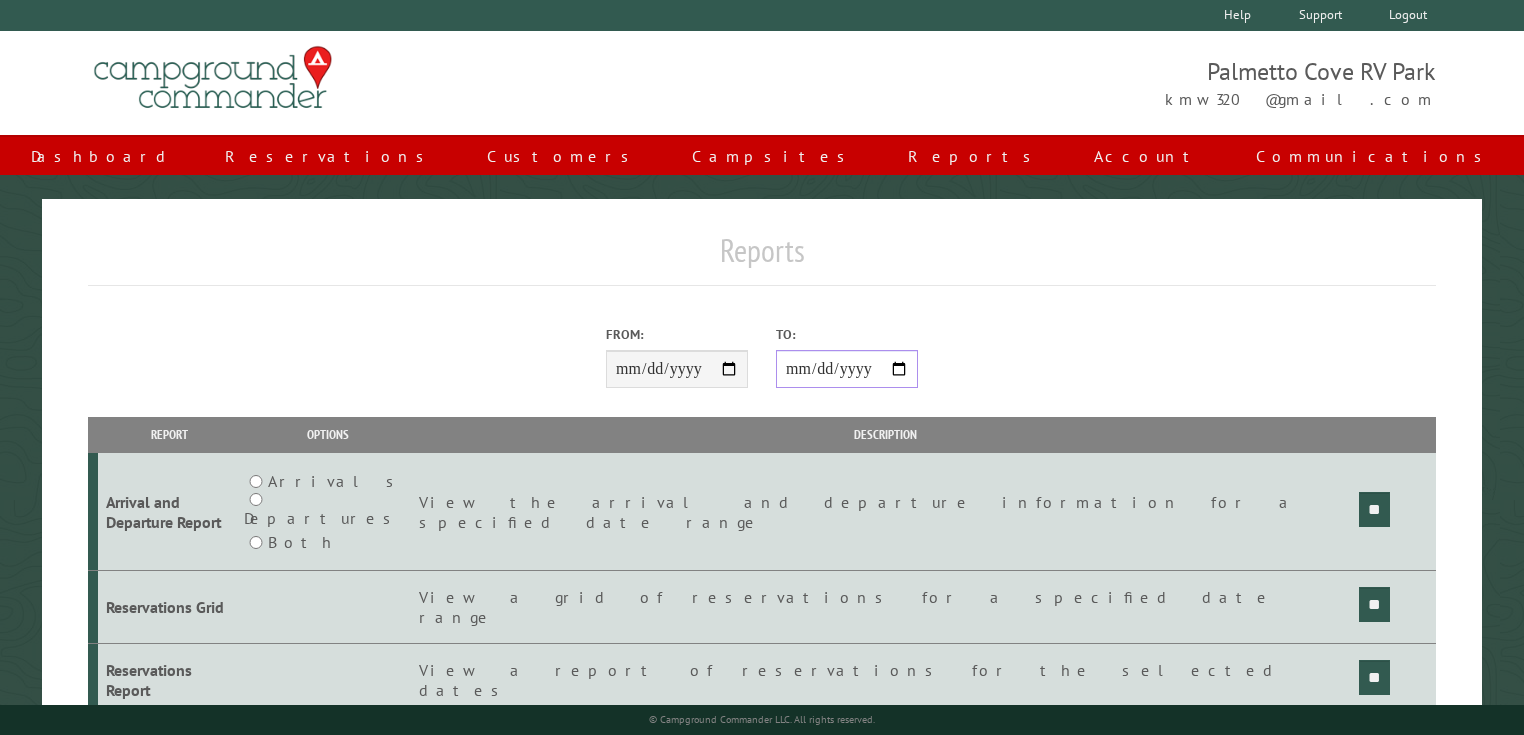 click on "**********" at bounding box center (847, 369) 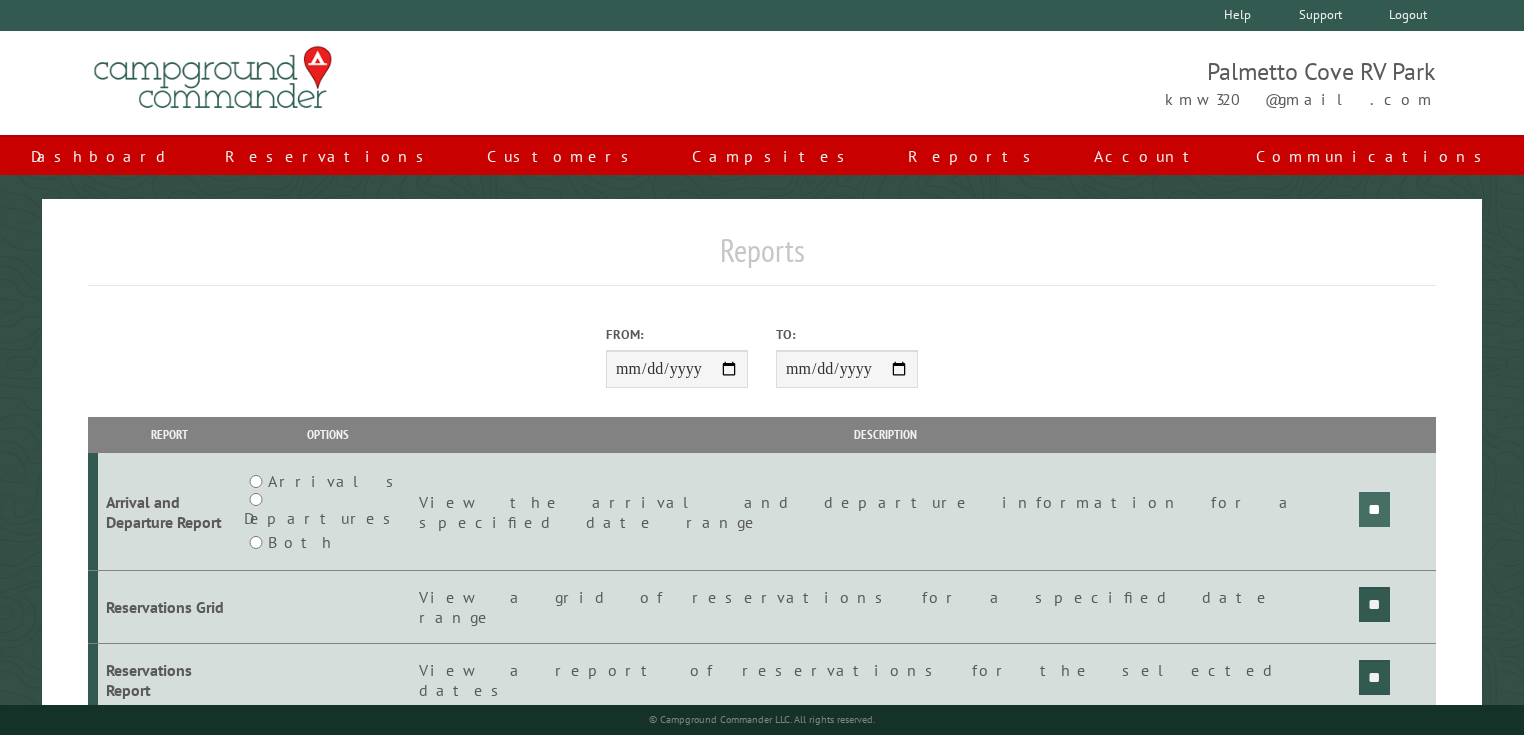 click on "**" at bounding box center [1374, 509] 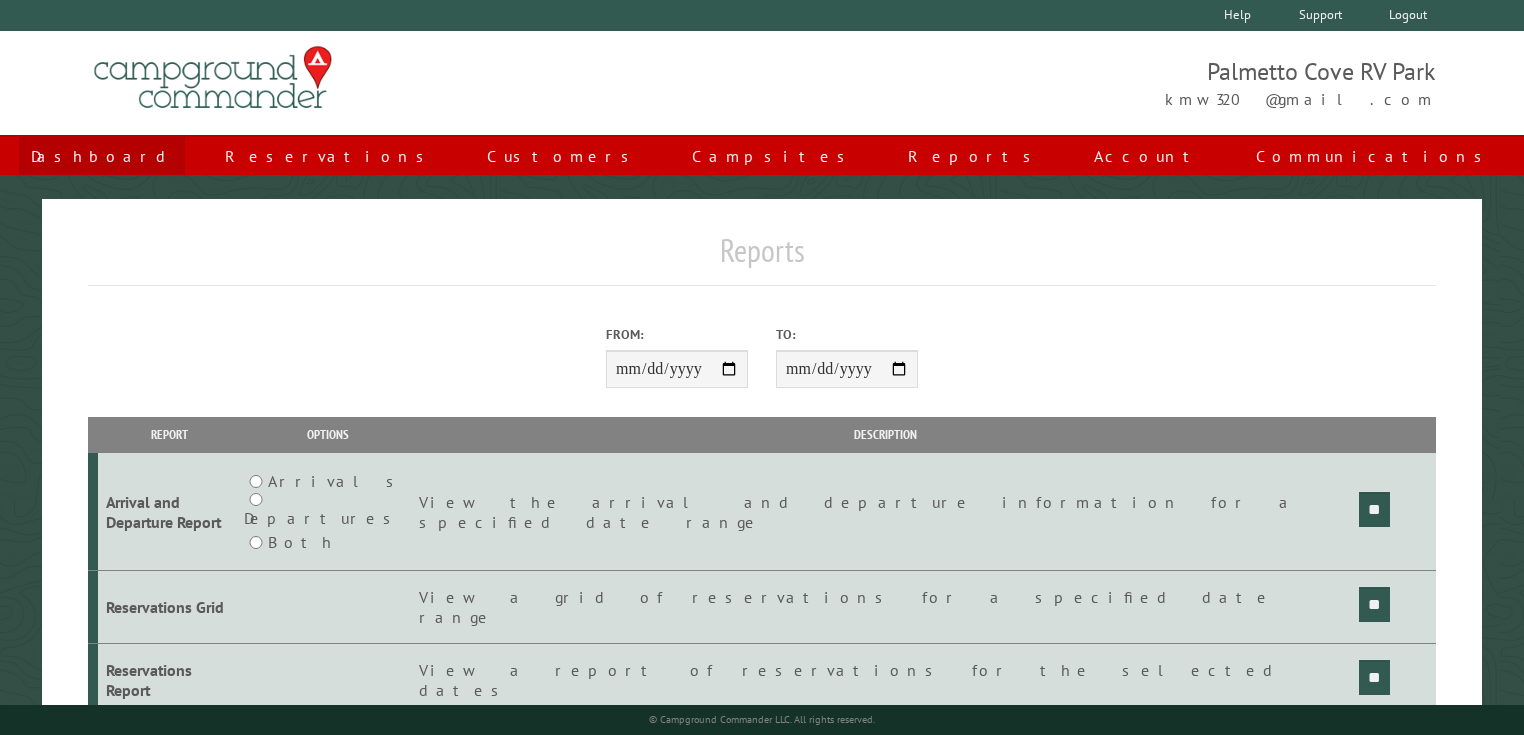 click on "Dashboard" at bounding box center [102, 156] 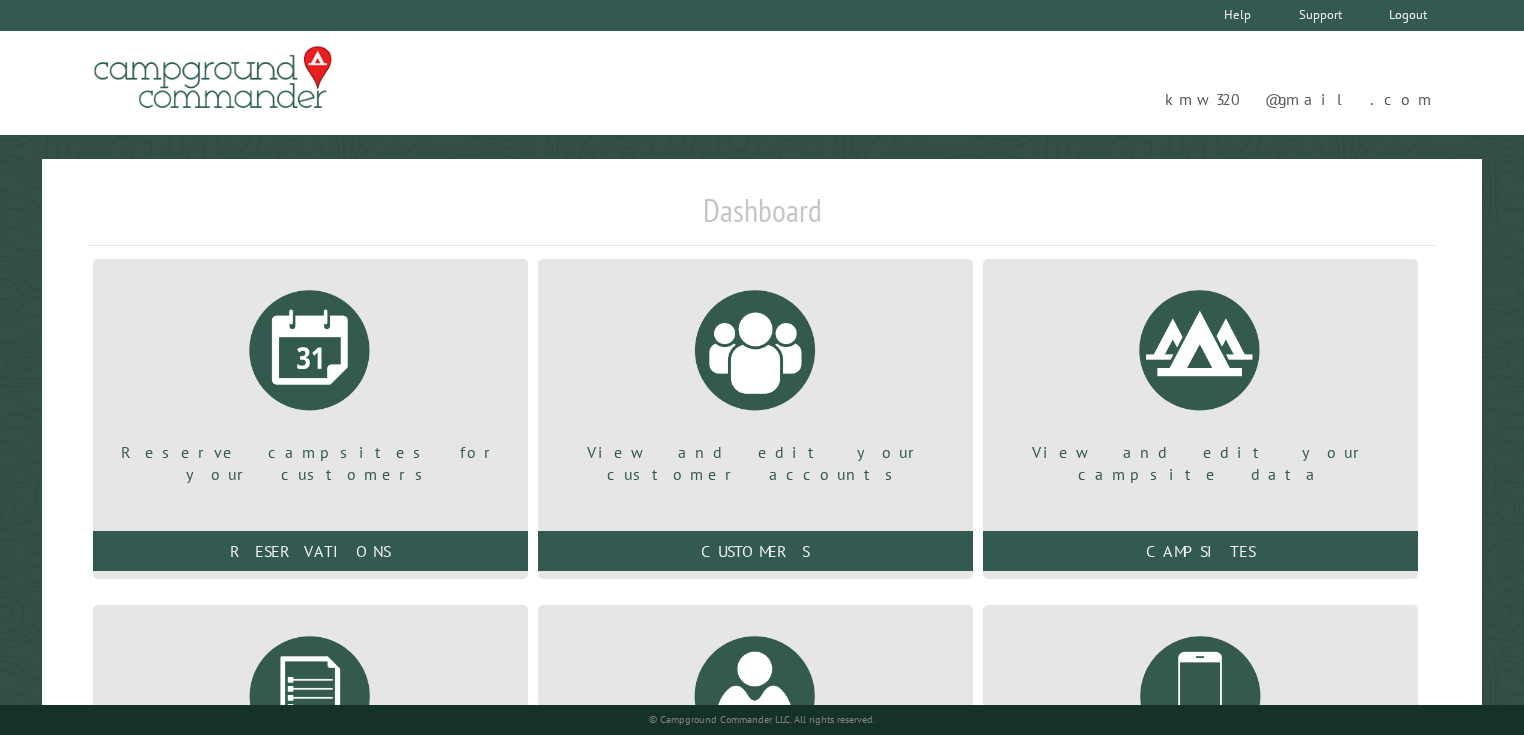 scroll, scrollTop: 0, scrollLeft: 0, axis: both 